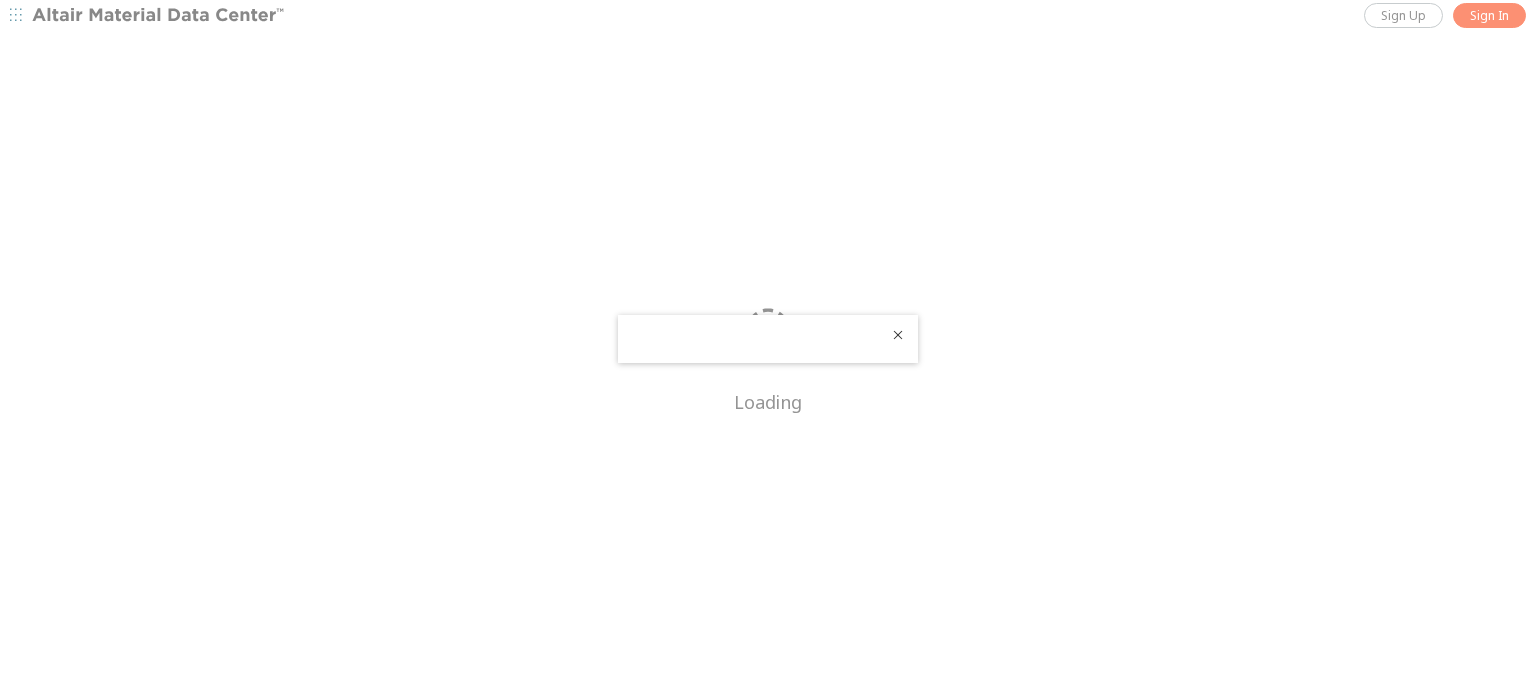 scroll, scrollTop: 0, scrollLeft: 0, axis: both 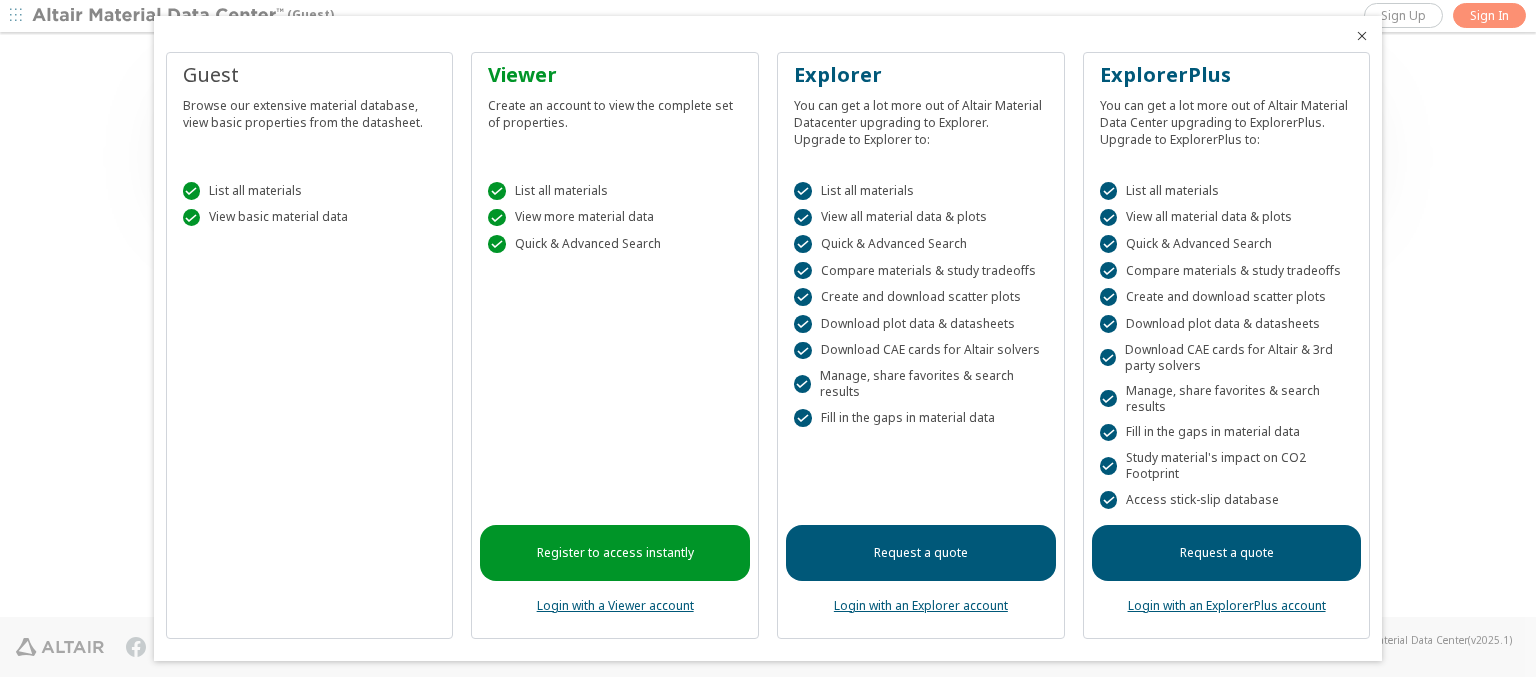 click at bounding box center (1362, 36) 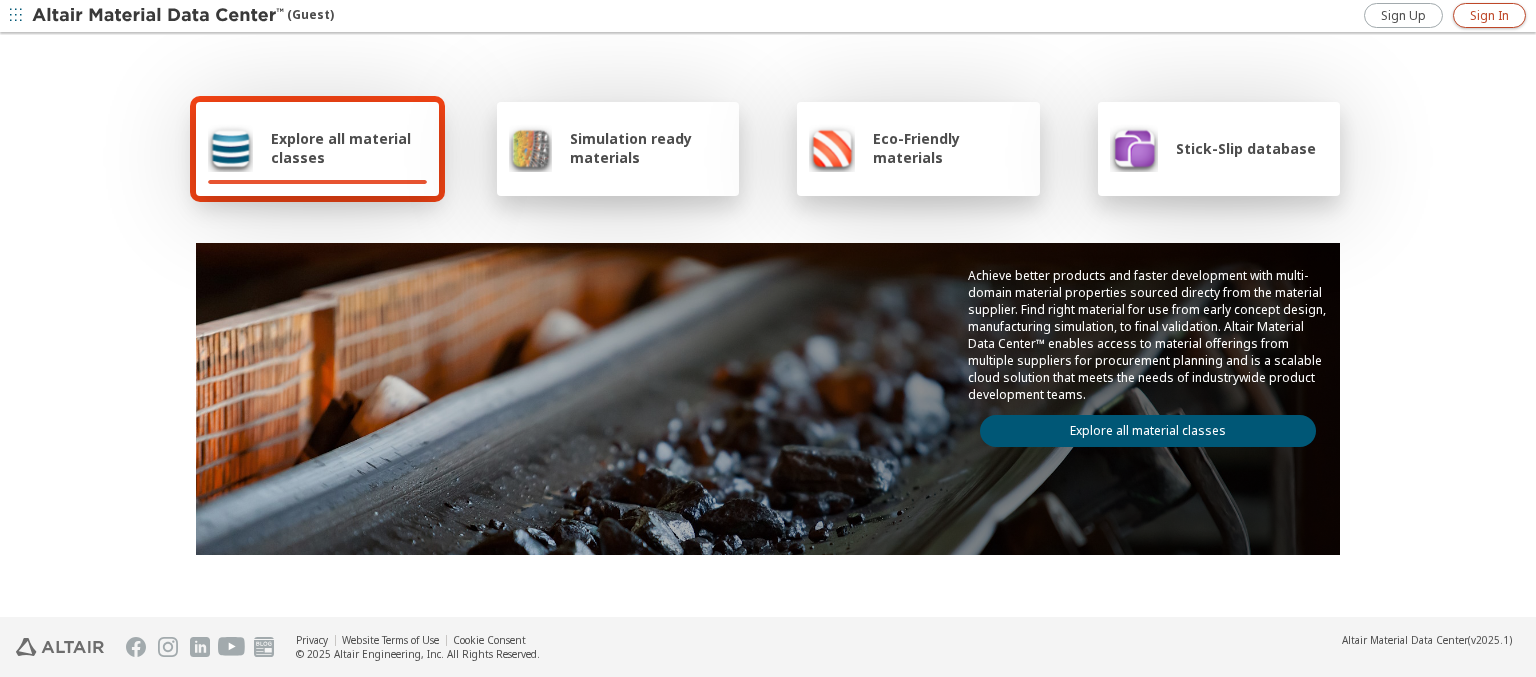 click on "Sign In" at bounding box center (1489, 16) 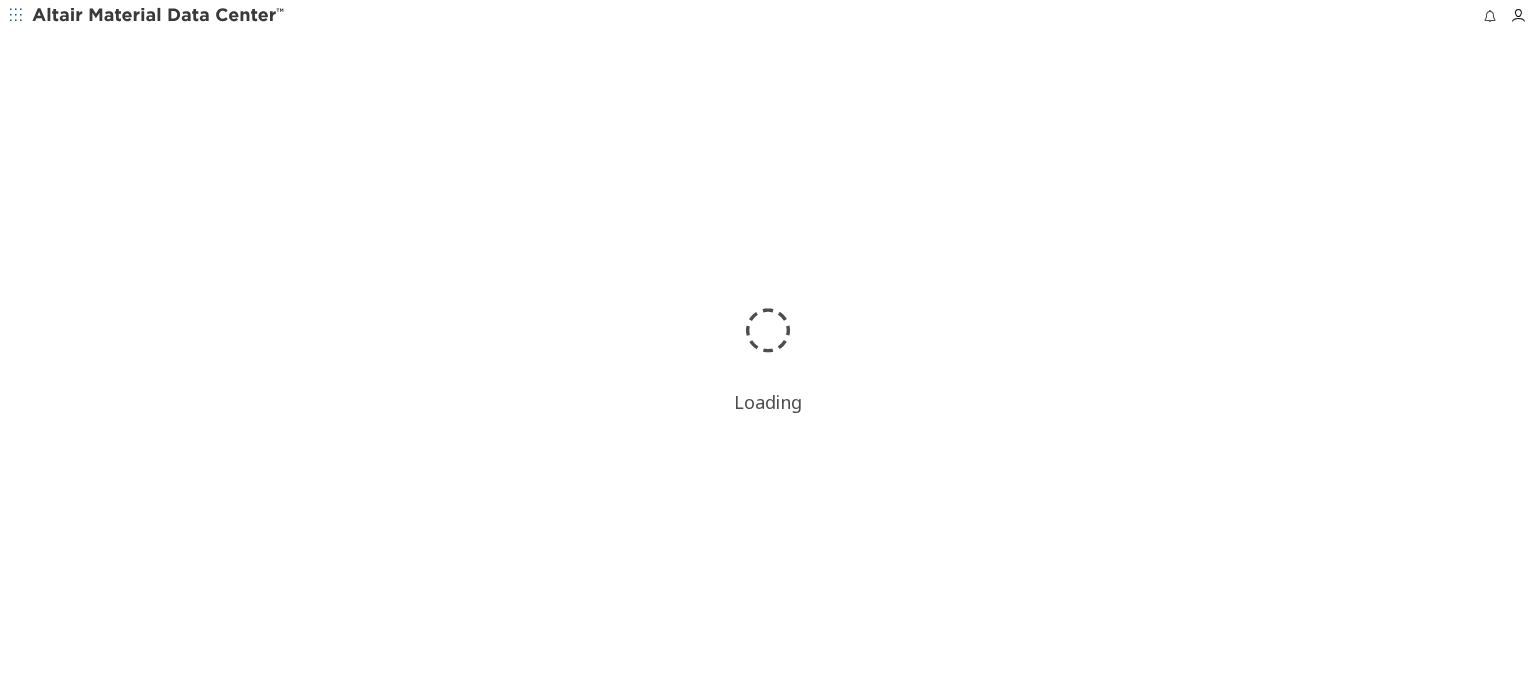 scroll, scrollTop: 0, scrollLeft: 0, axis: both 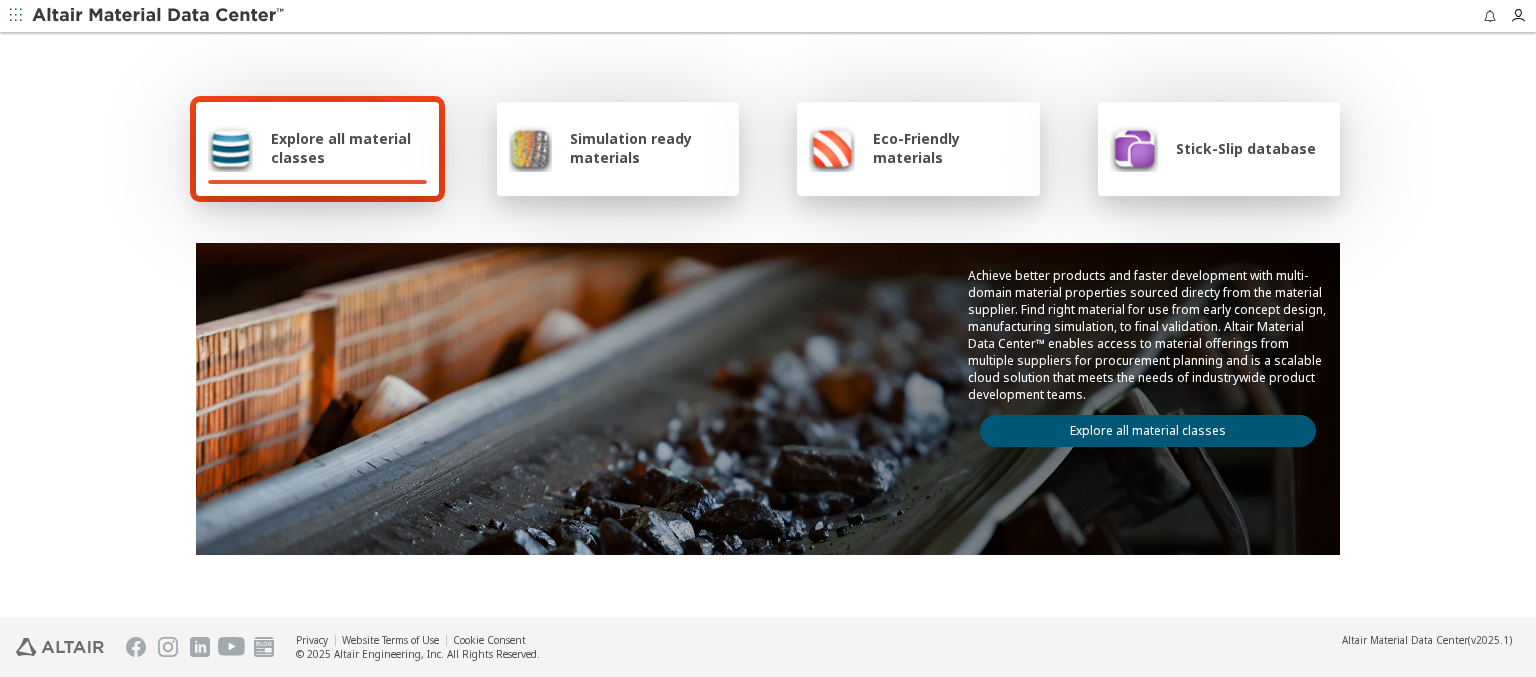 click at bounding box center (159, 16) 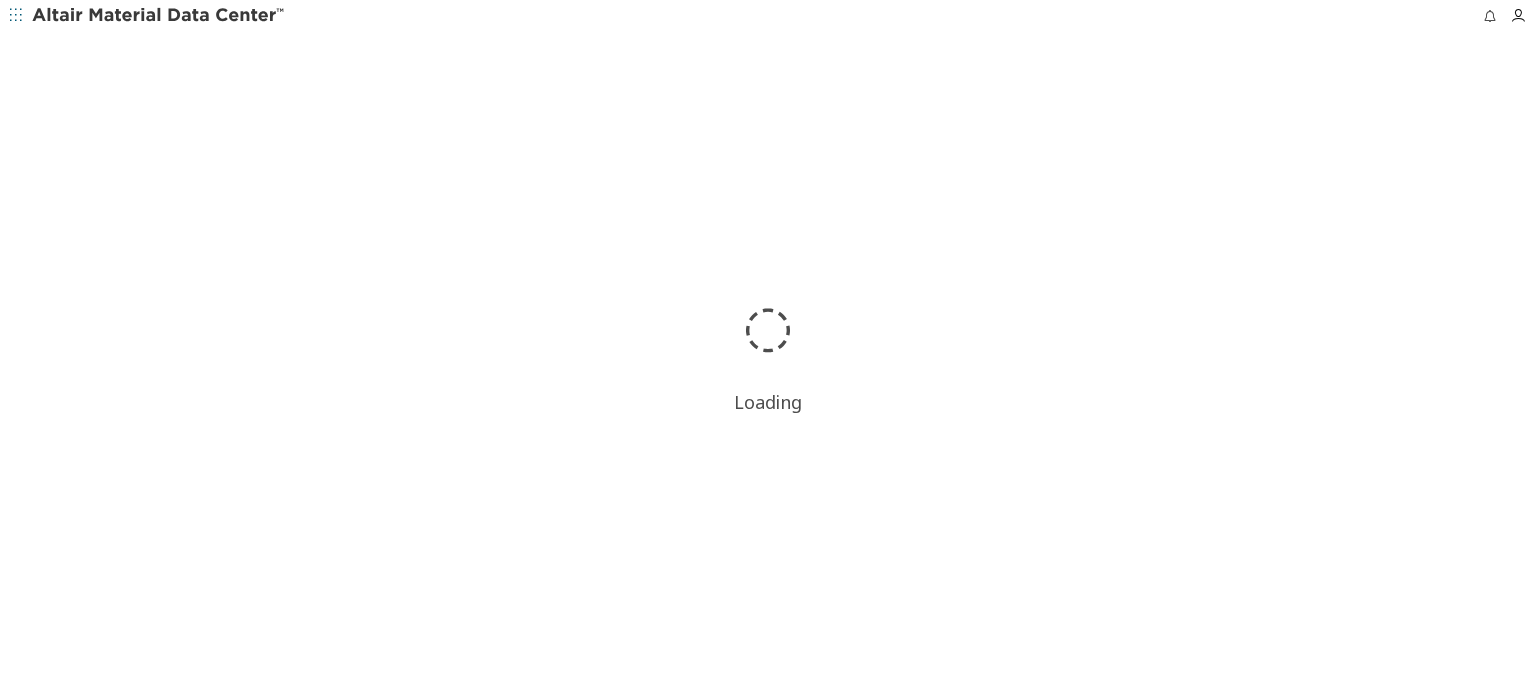 scroll, scrollTop: 0, scrollLeft: 0, axis: both 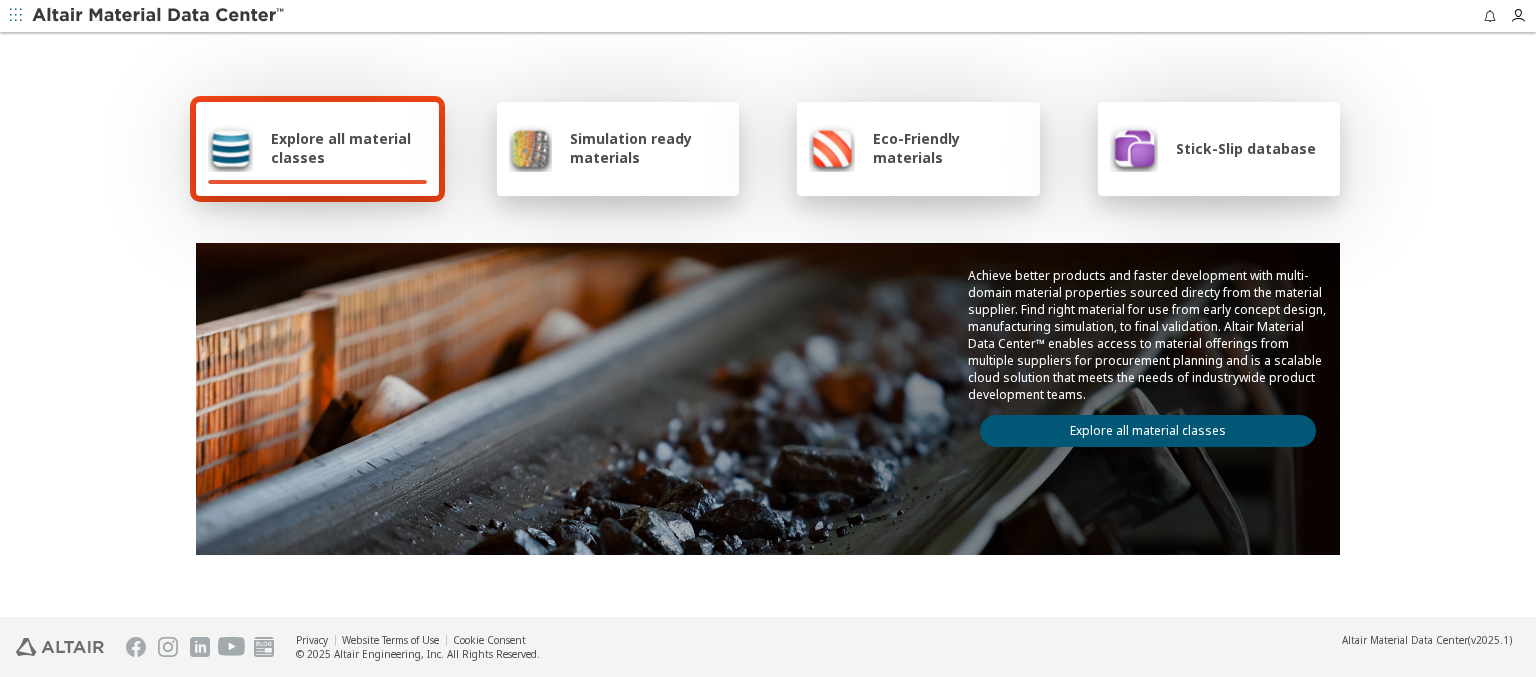 click on "Explore all material classes" at bounding box center (349, 148) 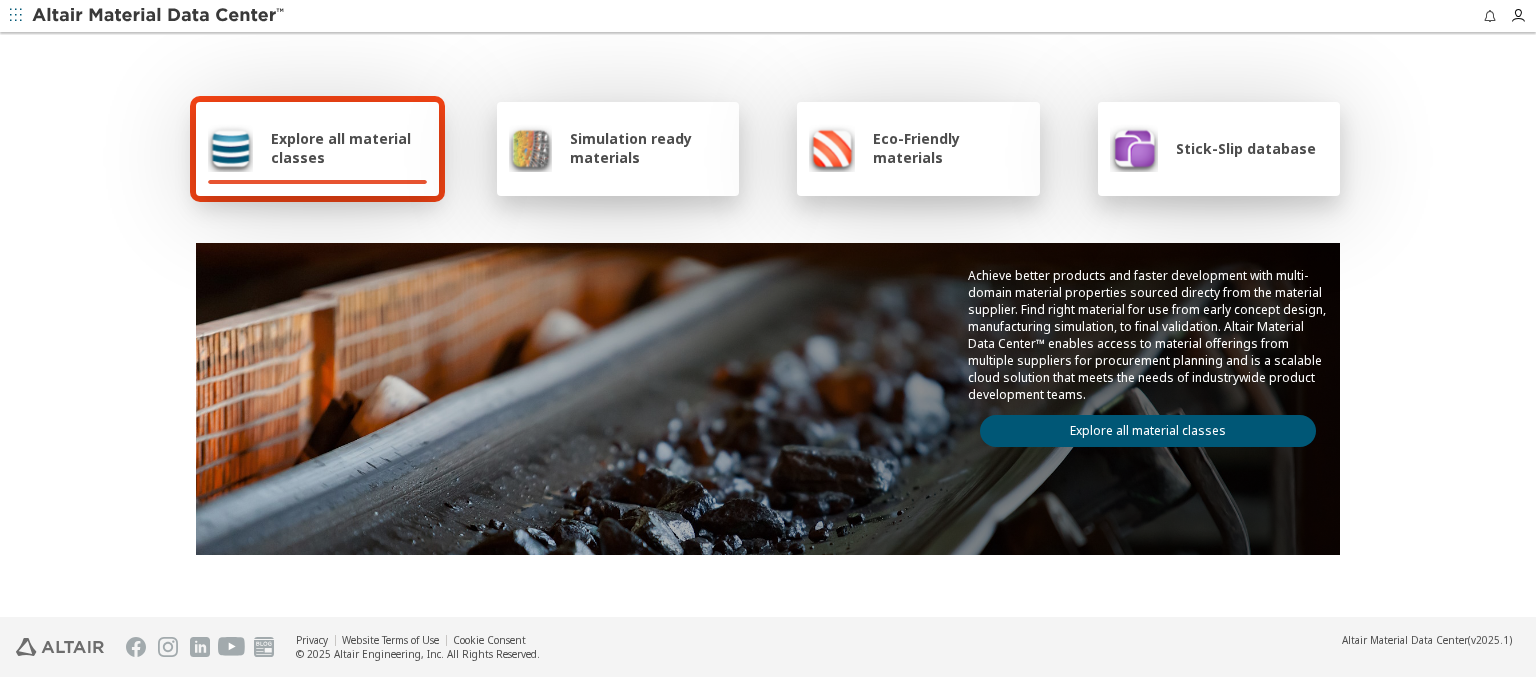 click on "Explore all material classes" at bounding box center (1148, 431) 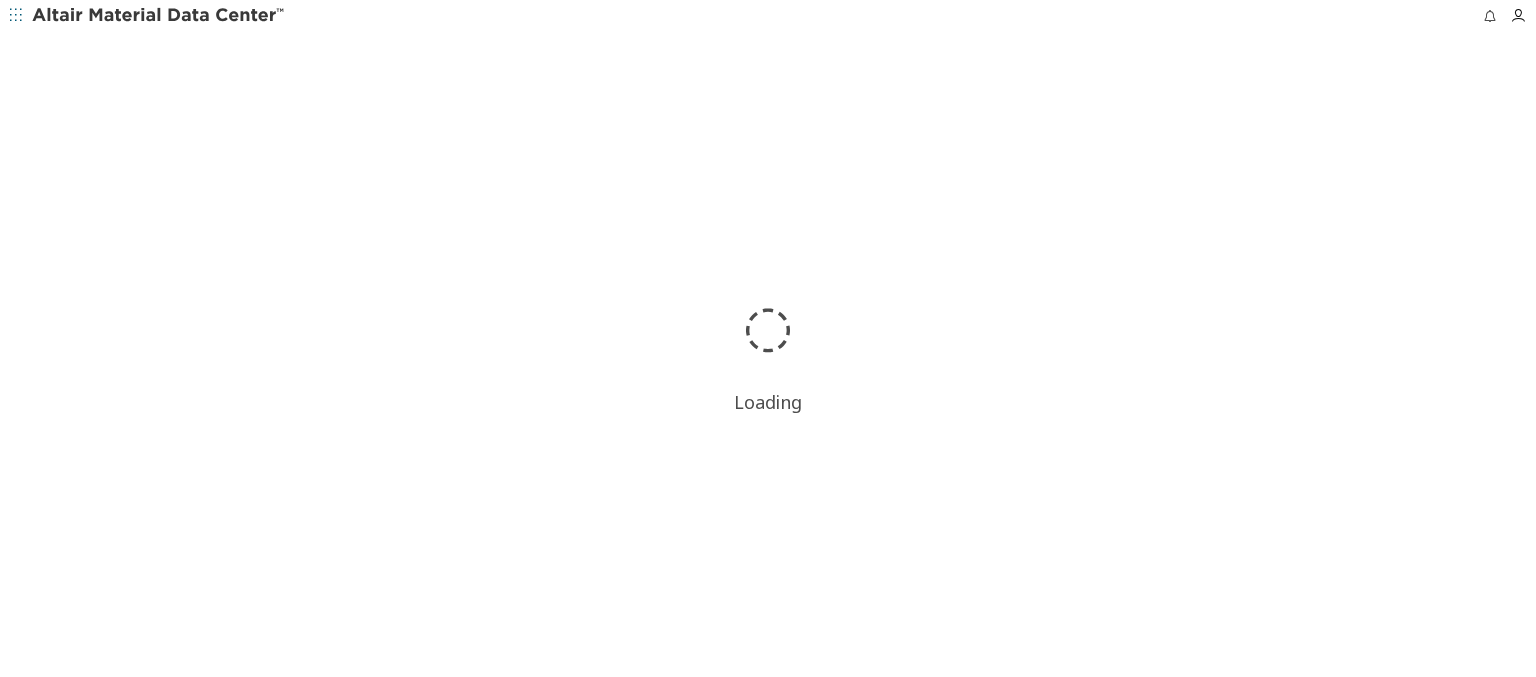 scroll, scrollTop: 0, scrollLeft: 0, axis: both 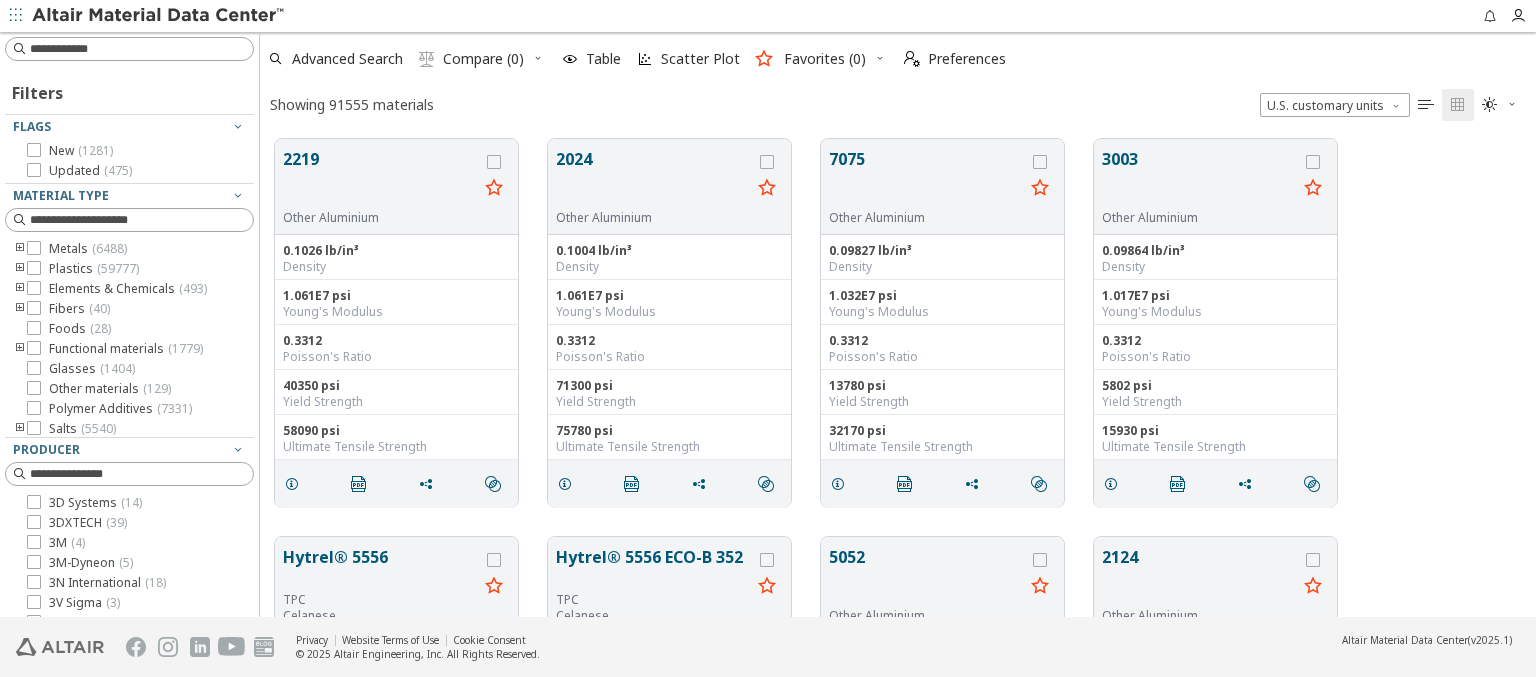 click at bounding box center (880, 58) 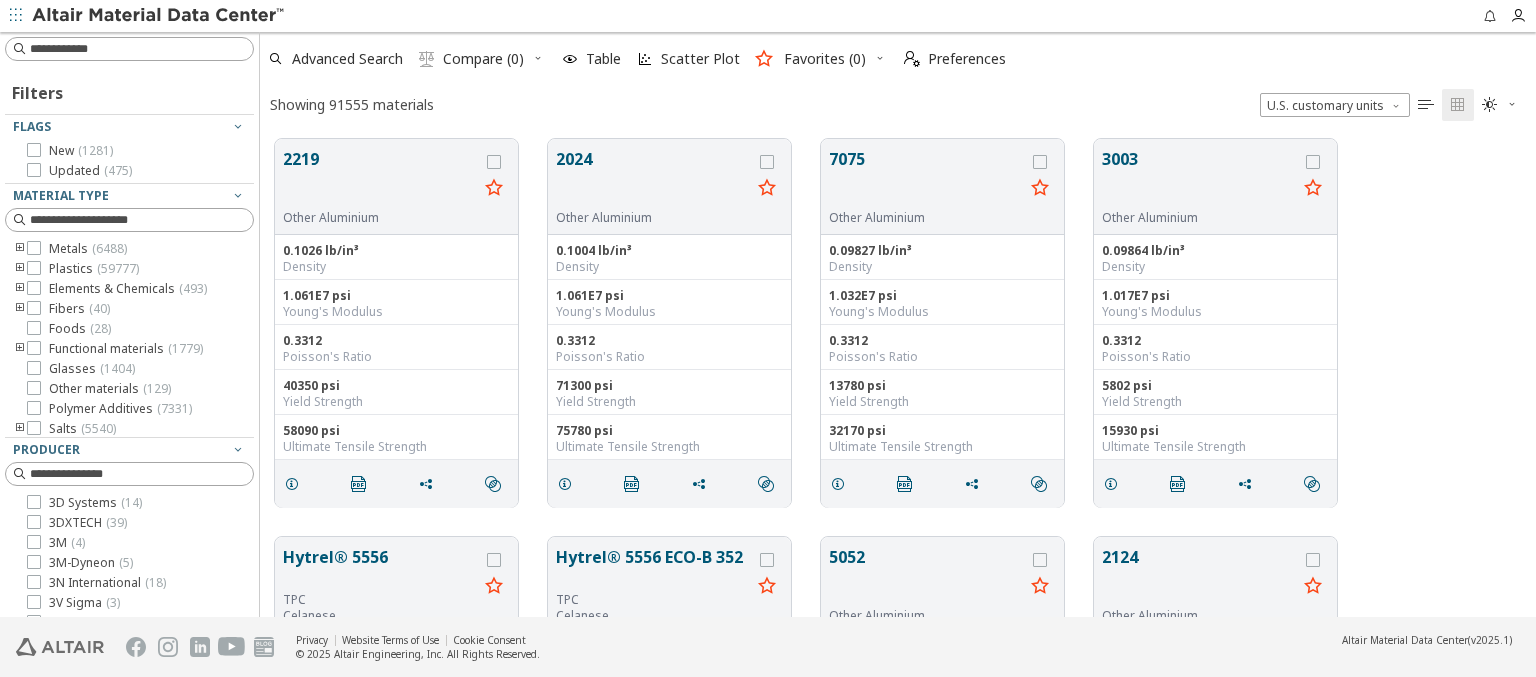 click at bounding box center [238, 683] 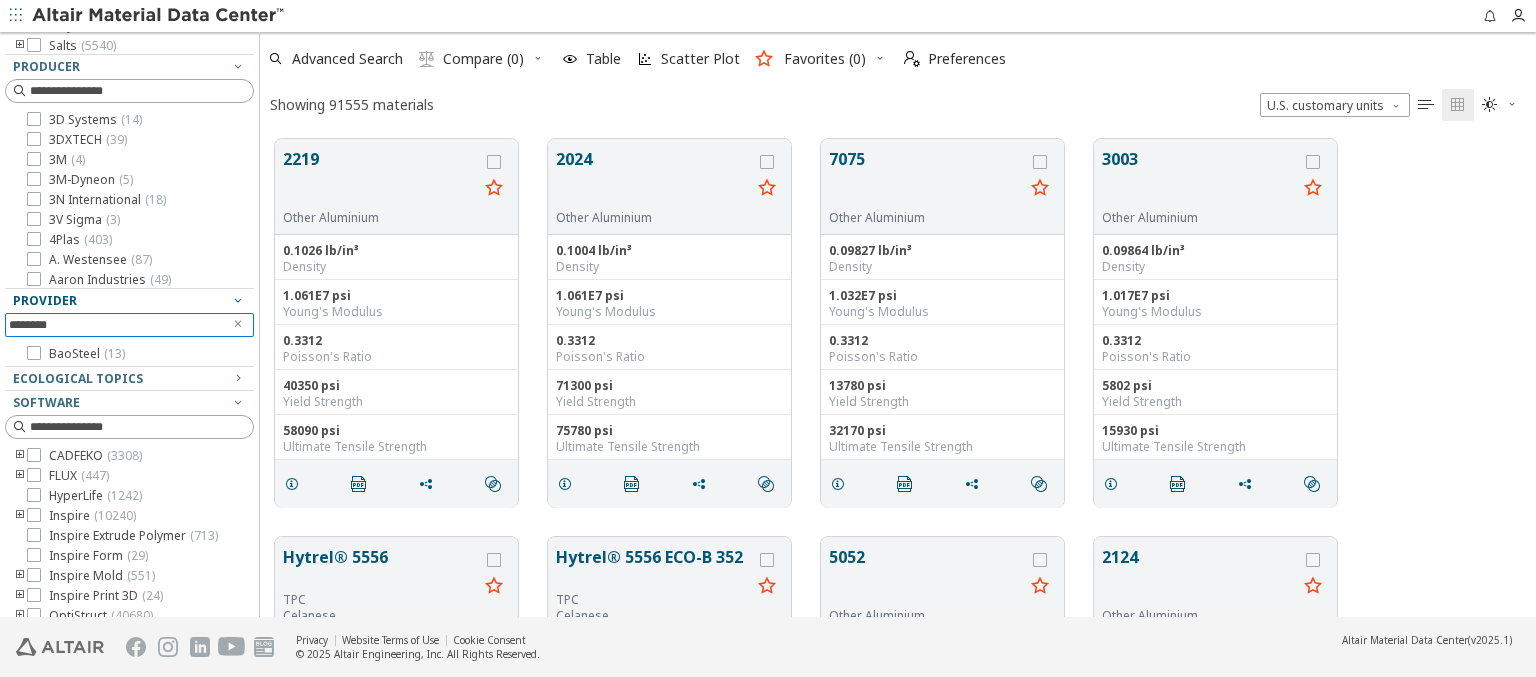 scroll, scrollTop: 416, scrollLeft: 0, axis: vertical 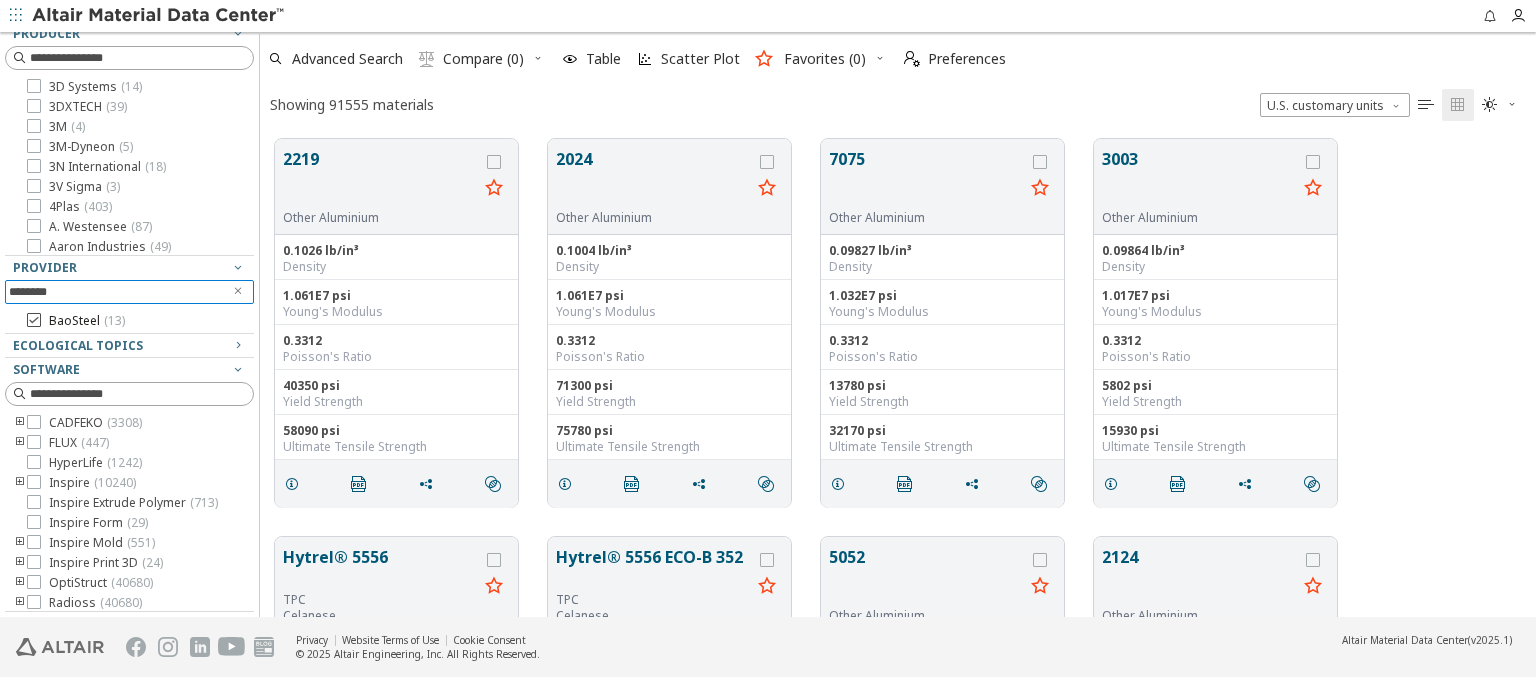 type on "********" 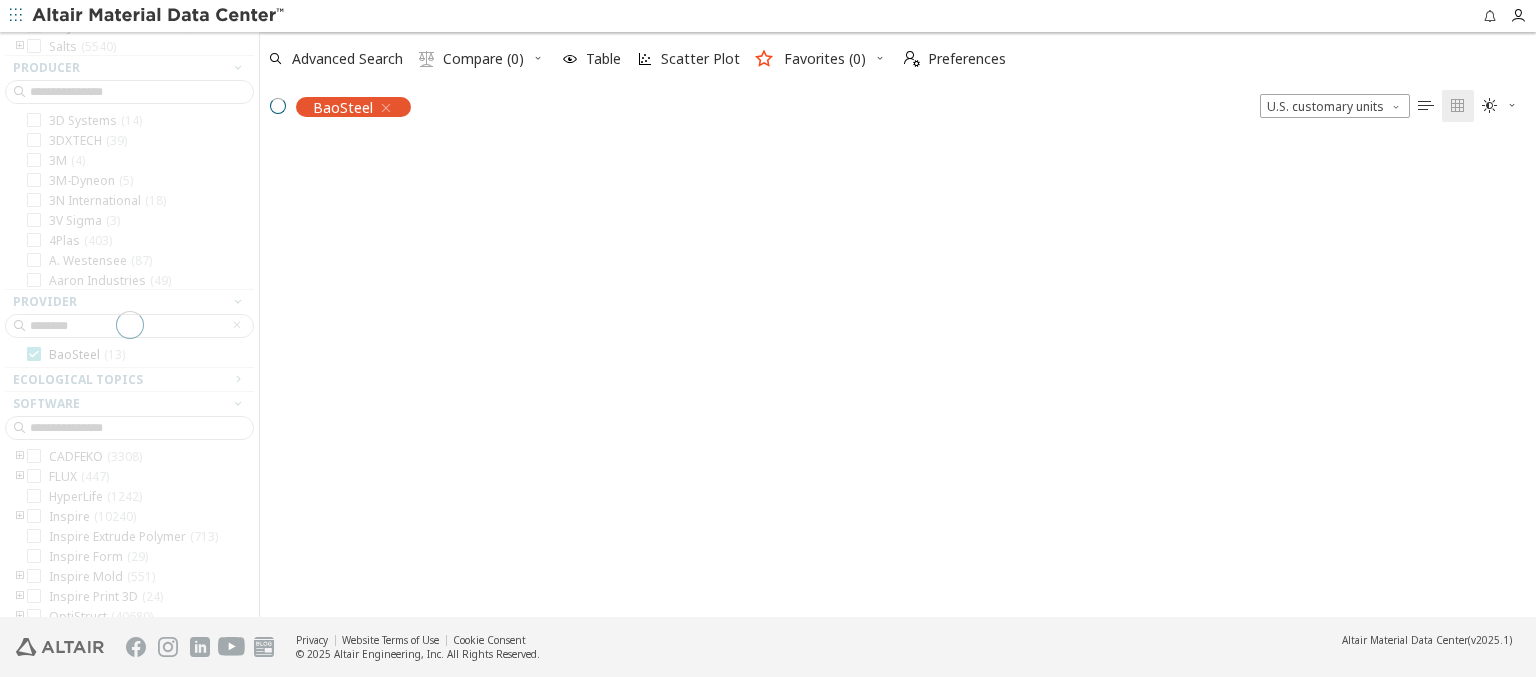 scroll, scrollTop: 475, scrollLeft: 1260, axis: both 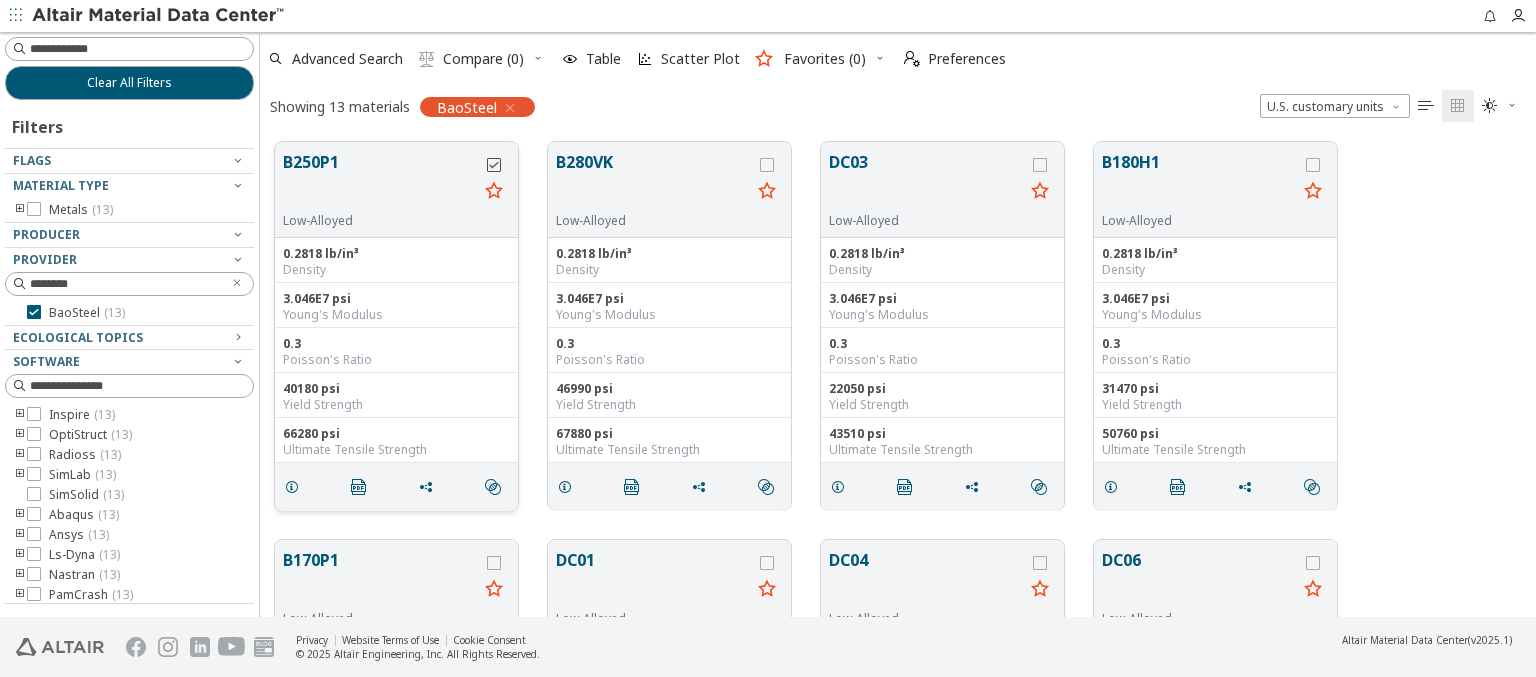 click at bounding box center [494, 165] 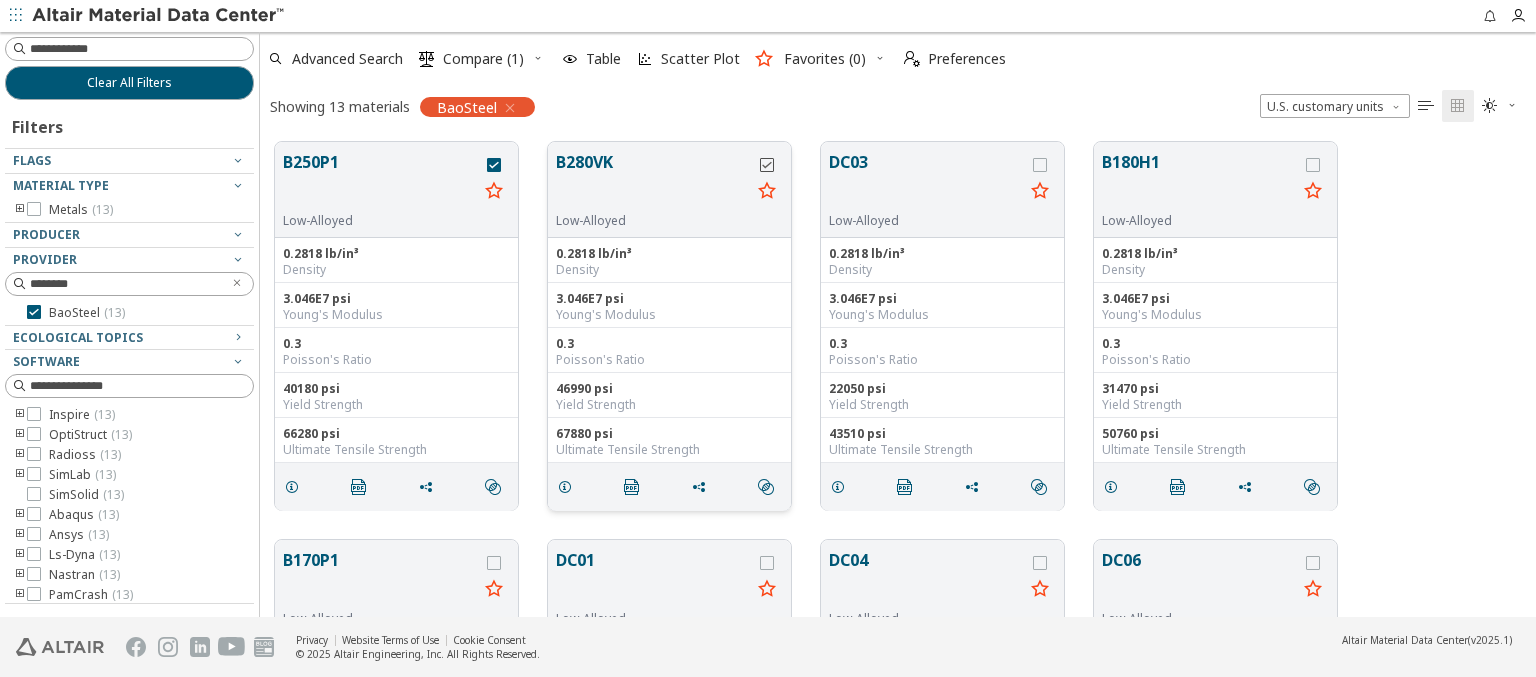 click at bounding box center [767, 165] 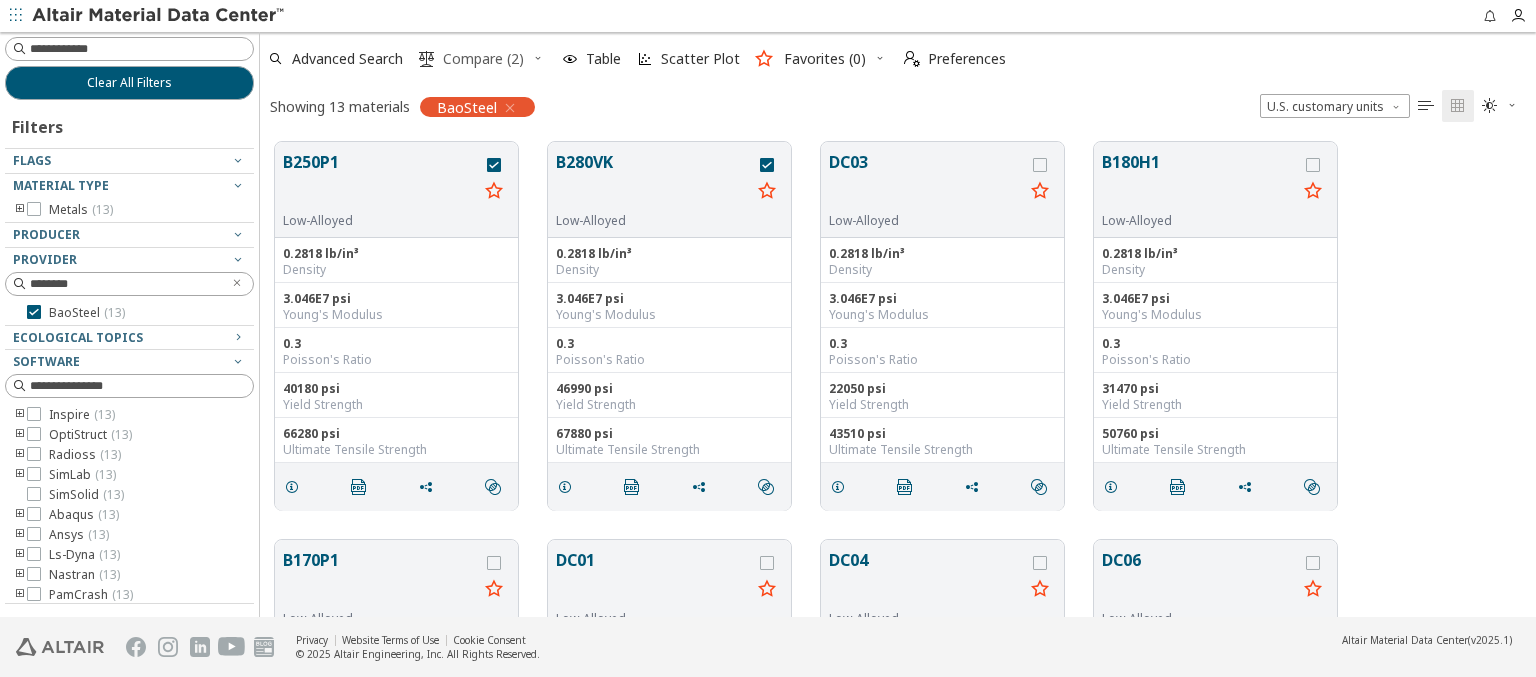 click on "Compare (2)" at bounding box center (483, 59) 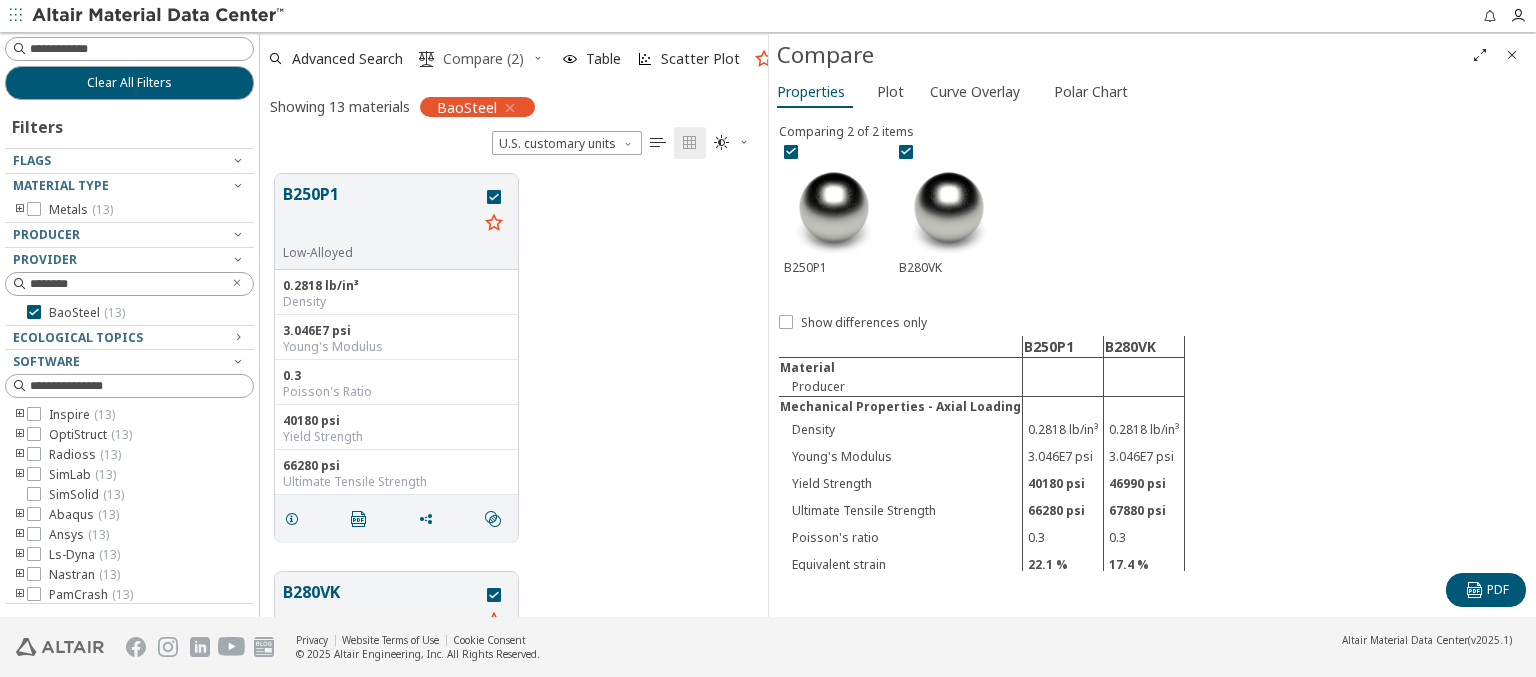scroll, scrollTop: 443, scrollLeft: 492, axis: both 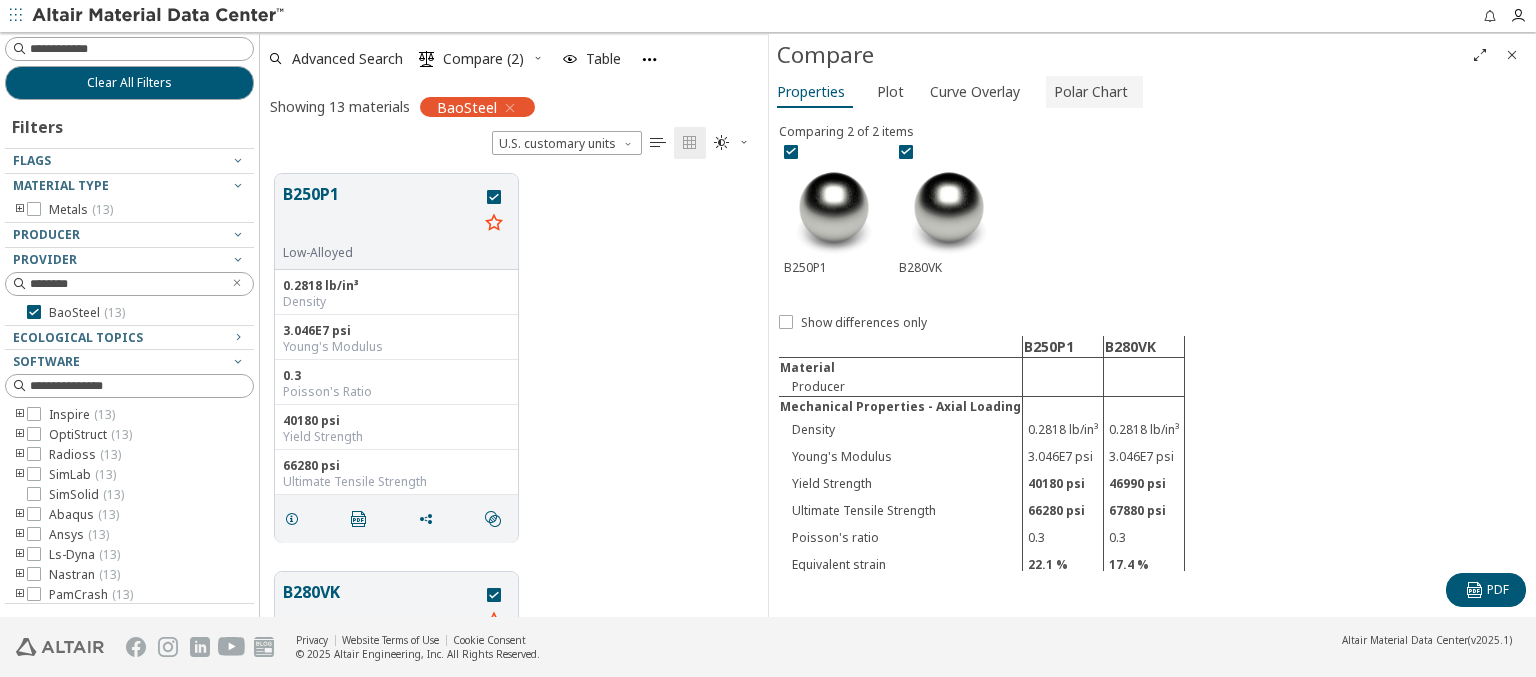 click on "Polar Chart" at bounding box center (1091, 92) 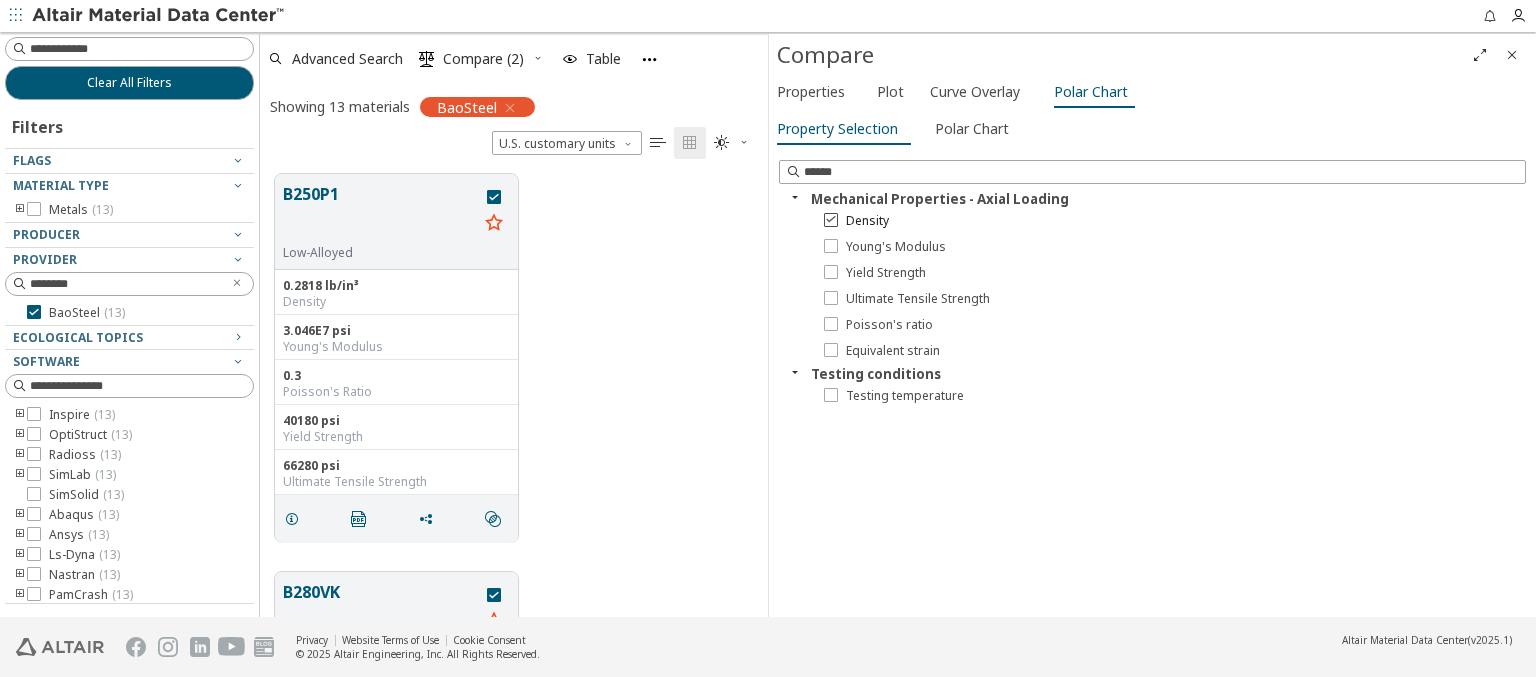 click on "Density" at bounding box center [867, 221] 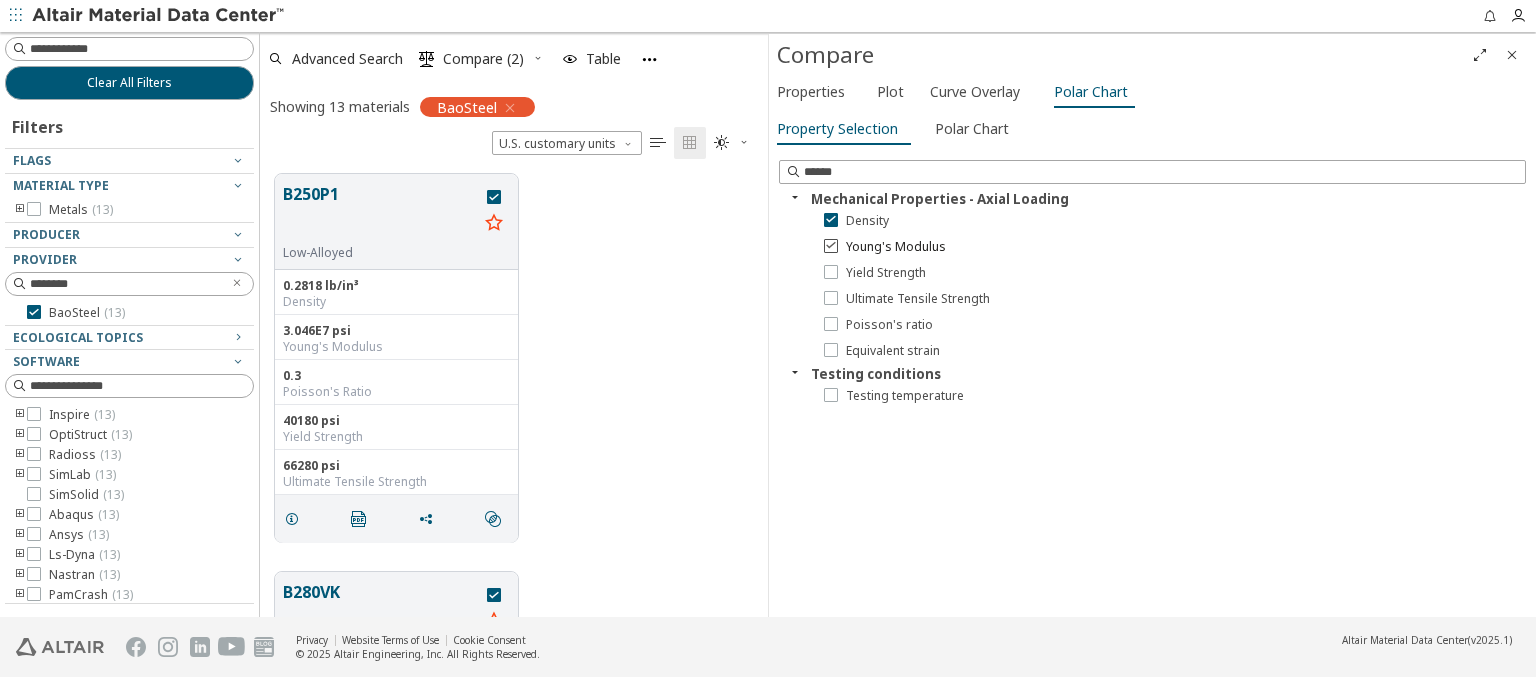 click on "Young's Modulus" at bounding box center (896, 247) 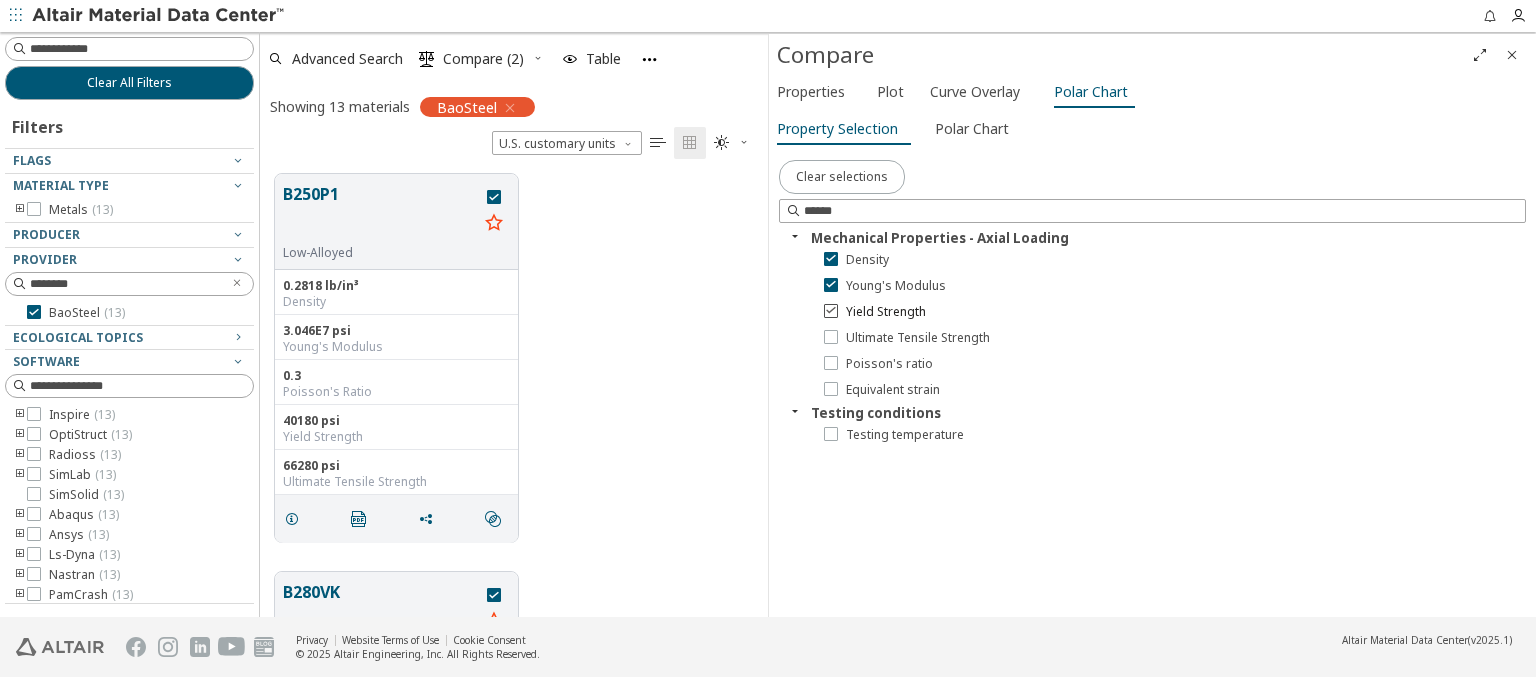 click on "Yield Strength" at bounding box center (886, 312) 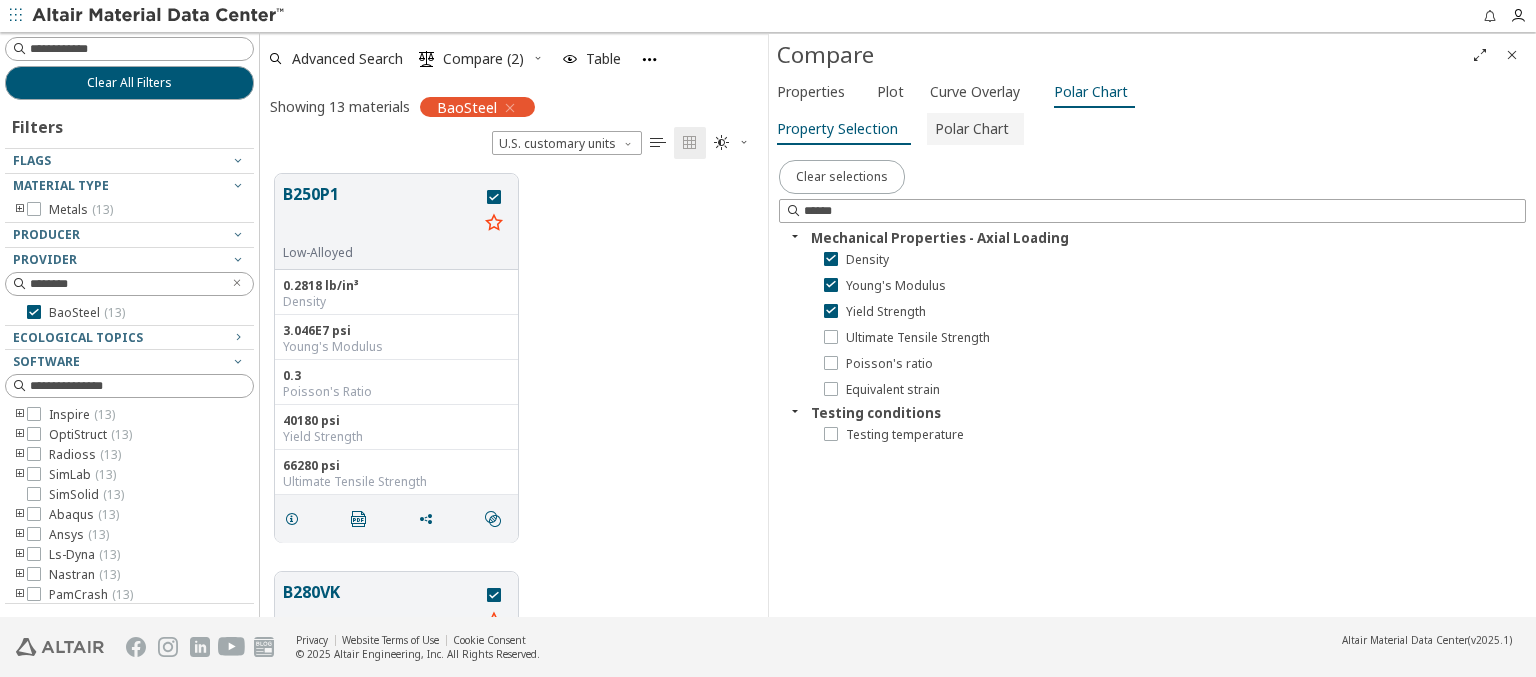 click on "Polar Chart" at bounding box center [972, 129] 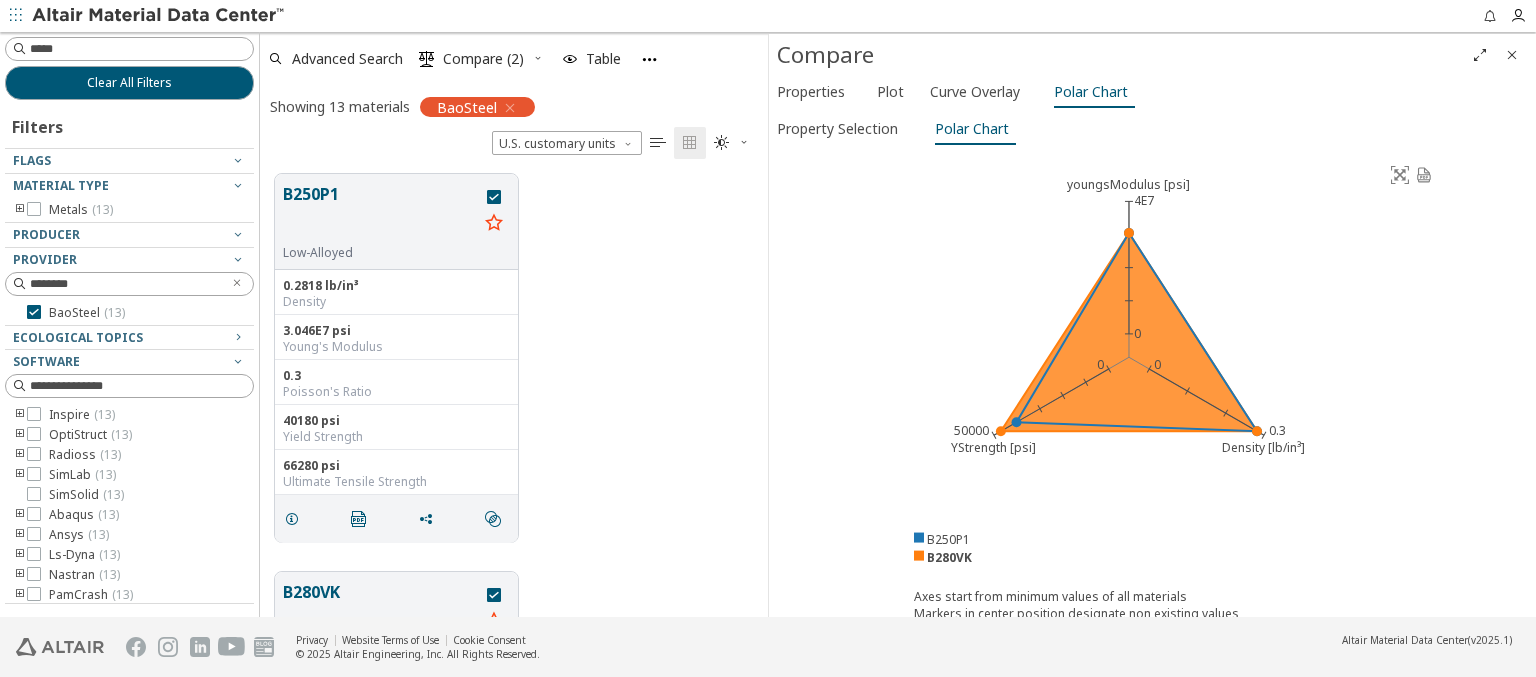 type on "******" 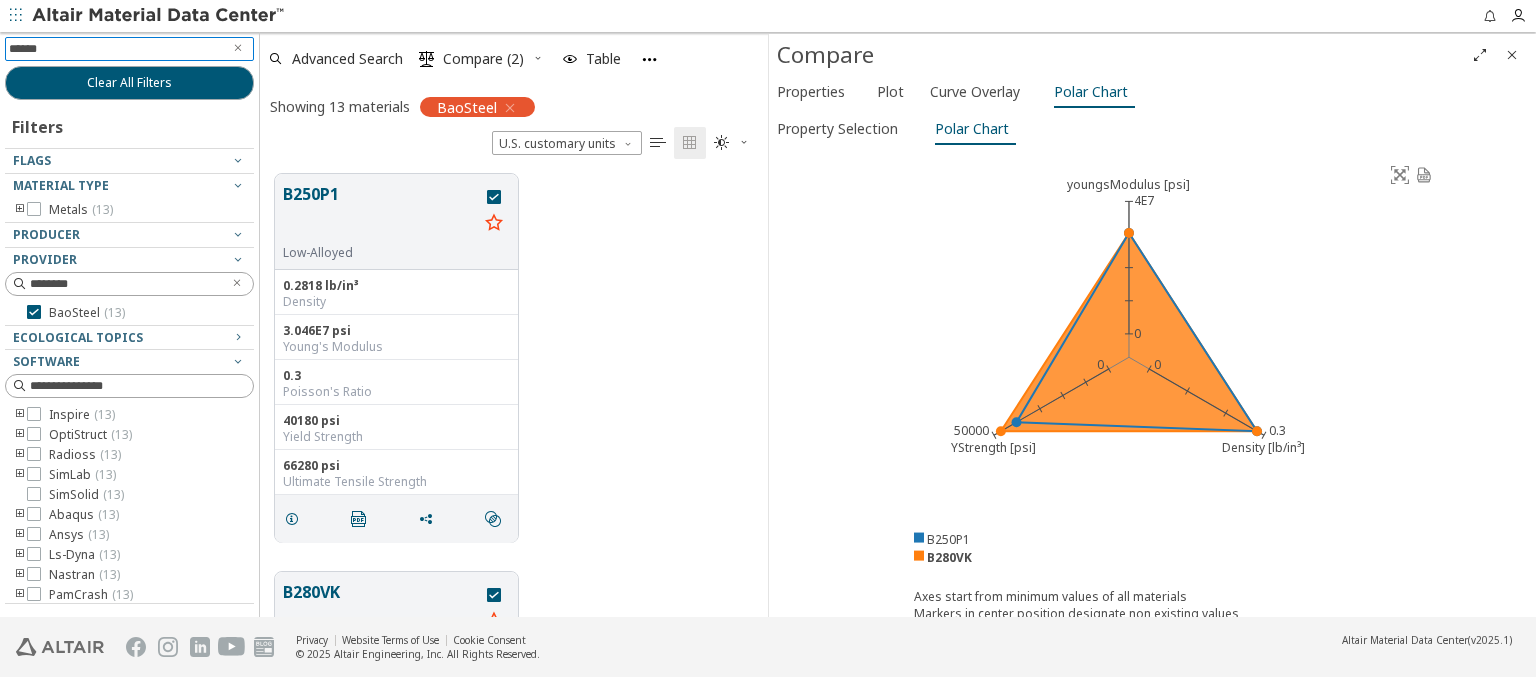 type 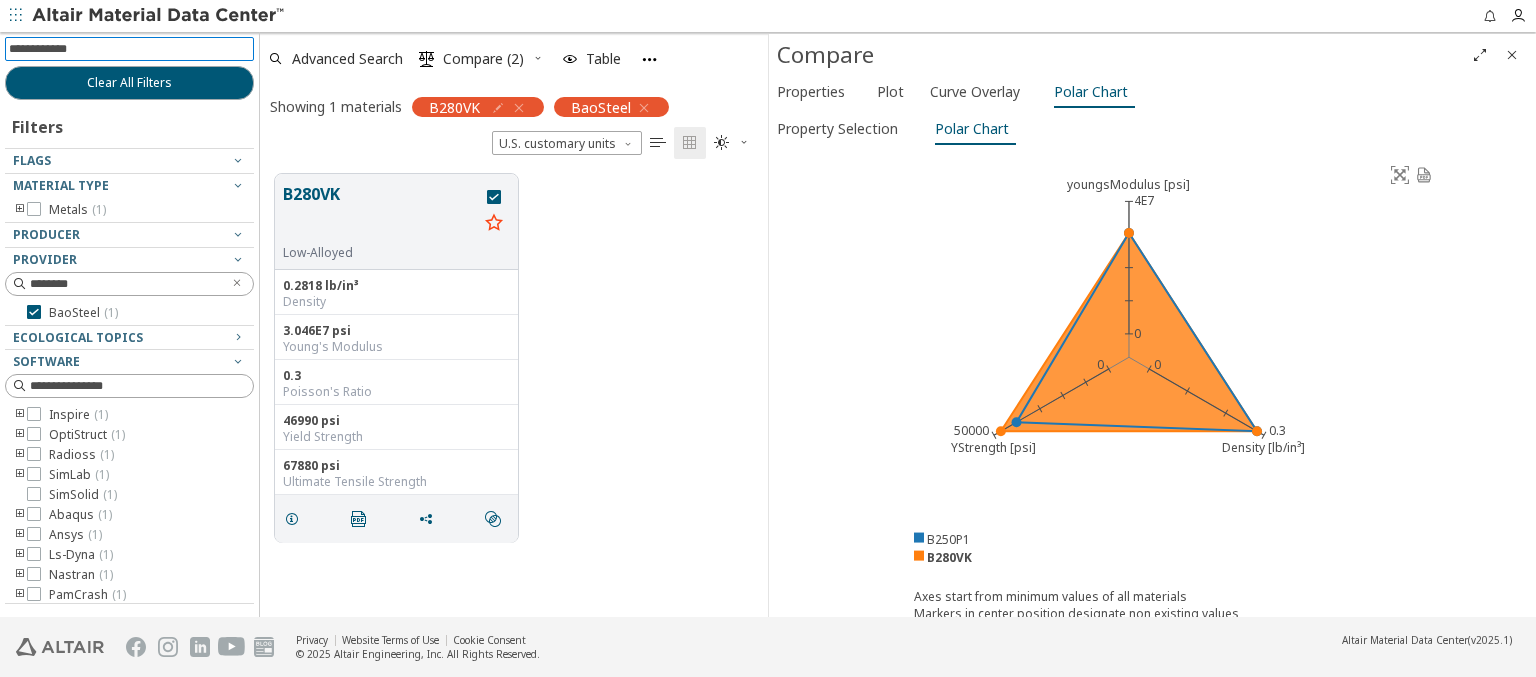 click at bounding box center [159, 16] 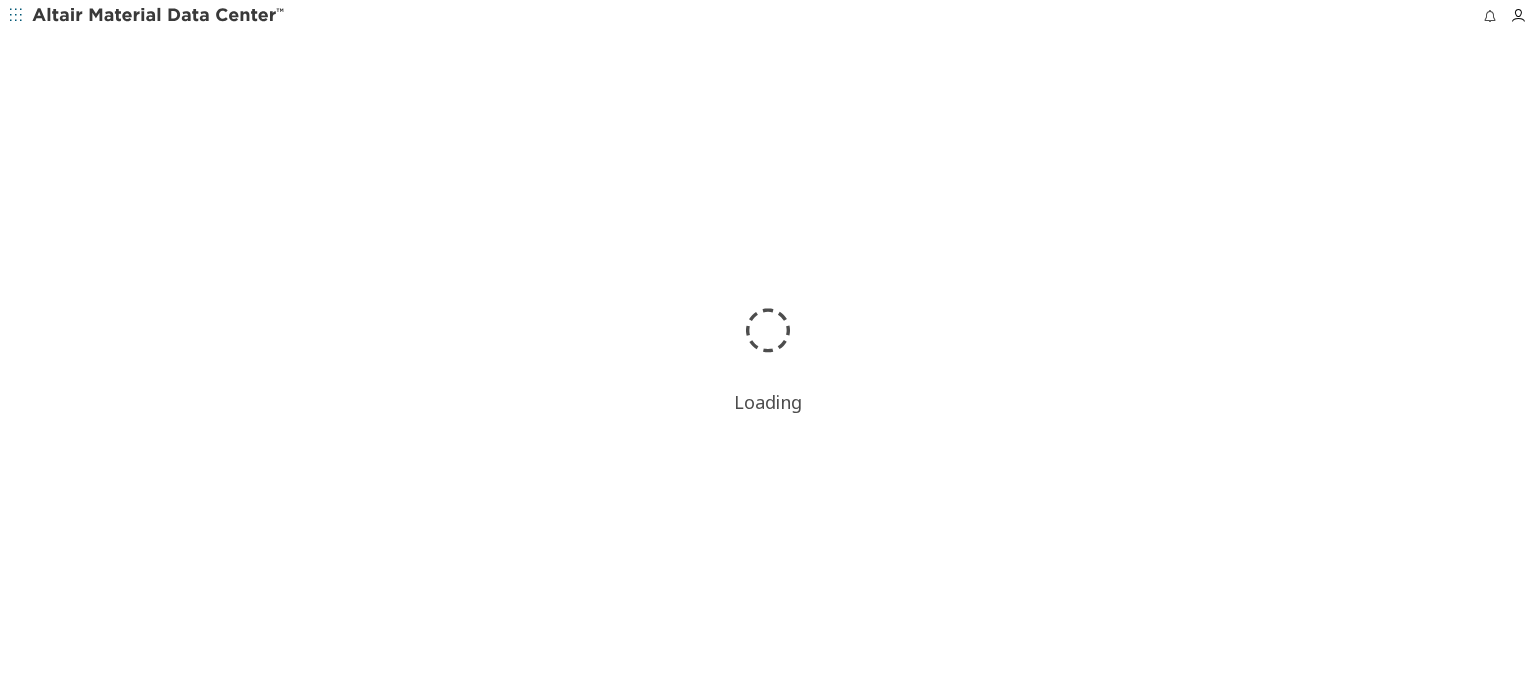 scroll, scrollTop: 0, scrollLeft: 0, axis: both 